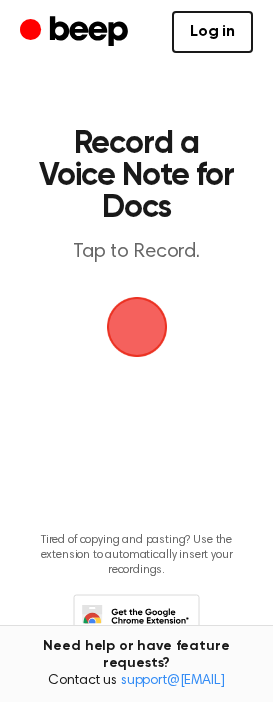 scroll, scrollTop: 0, scrollLeft: 0, axis: both 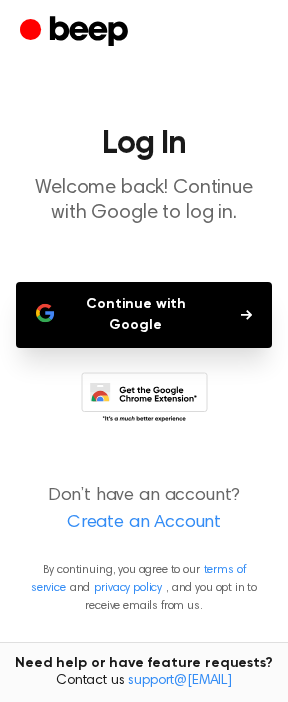 click on "Continue with Google" at bounding box center (144, 315) 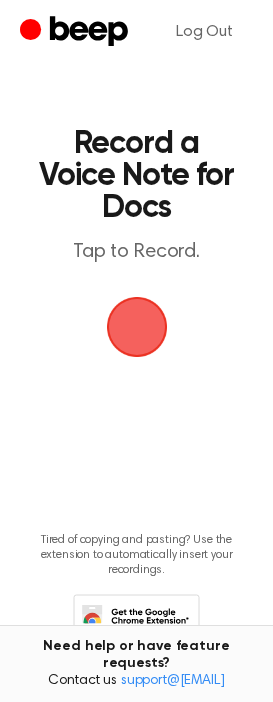 click at bounding box center (136, 327) 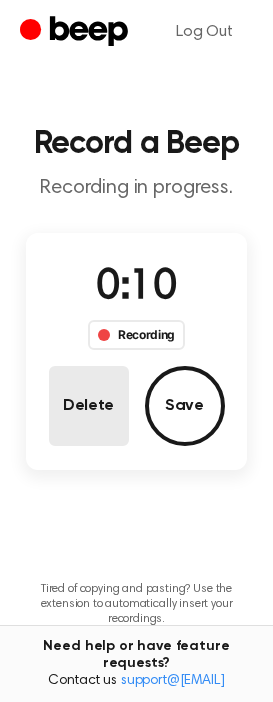 click on "Delete" at bounding box center (89, 406) 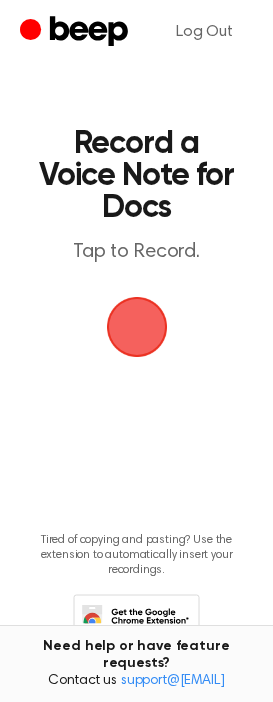 click at bounding box center (136, 327) 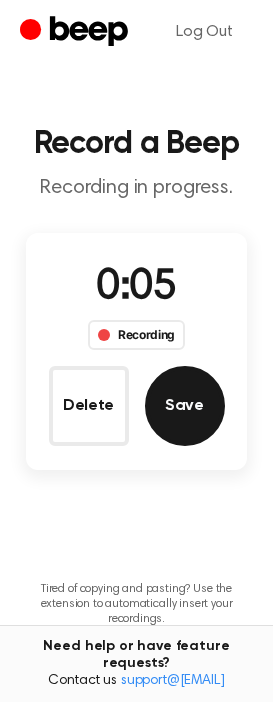 click on "Save" at bounding box center (185, 406) 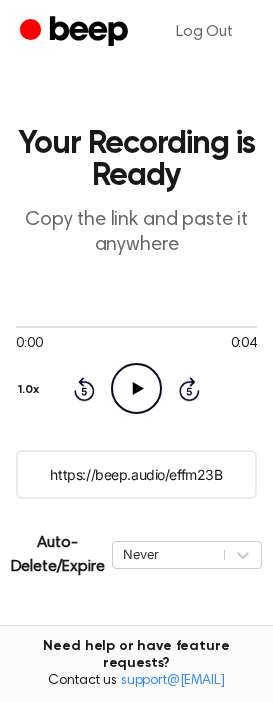 click on "Play Audio" 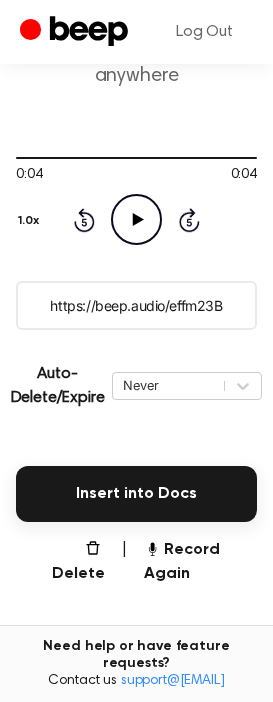 scroll, scrollTop: 182, scrollLeft: 0, axis: vertical 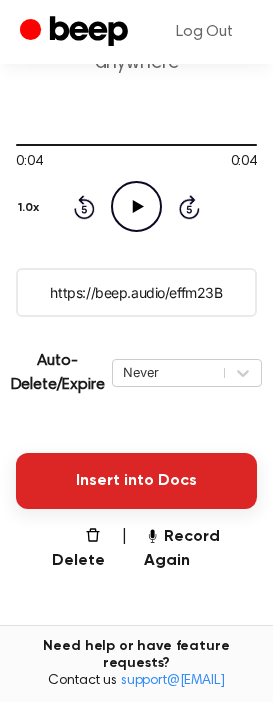 click on "Insert into Docs" at bounding box center (136, 481) 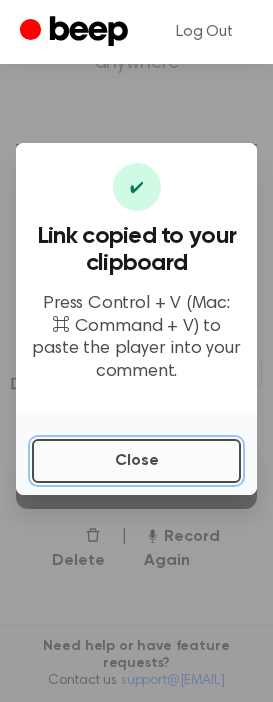 click on "Close" at bounding box center (136, 461) 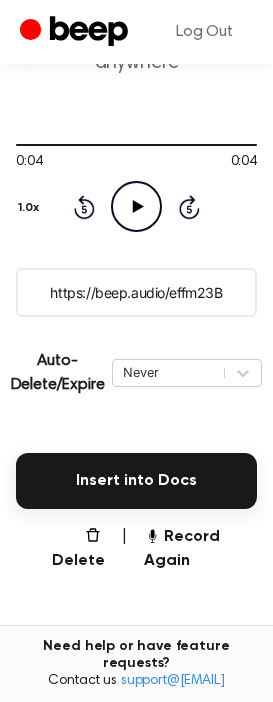 scroll, scrollTop: 194, scrollLeft: 0, axis: vertical 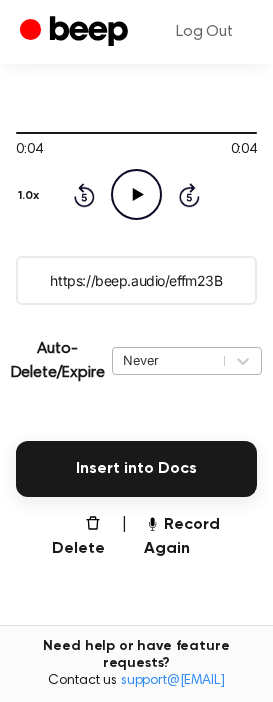 click on "Never" at bounding box center [168, 360] 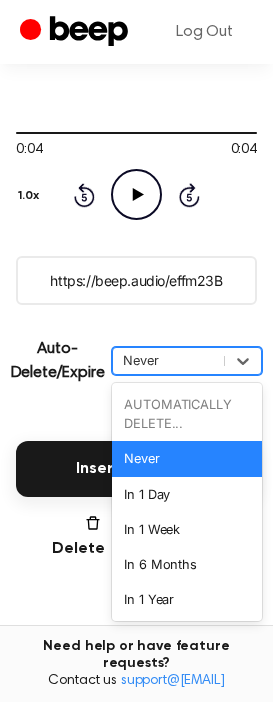 click on "Never" at bounding box center [187, 458] 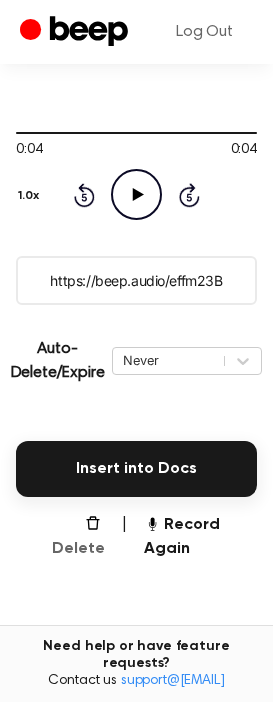 click 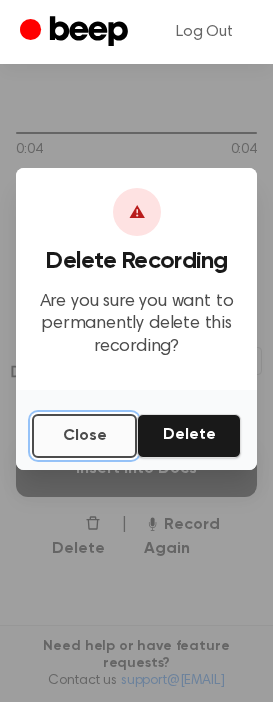 click on "Close" at bounding box center (84, 436) 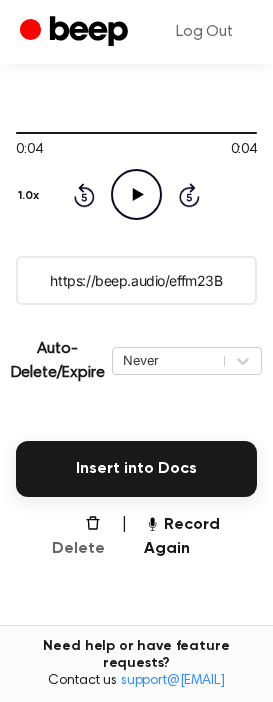 click 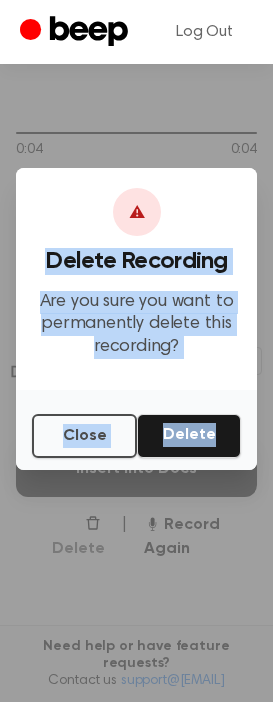 click at bounding box center [136, 351] 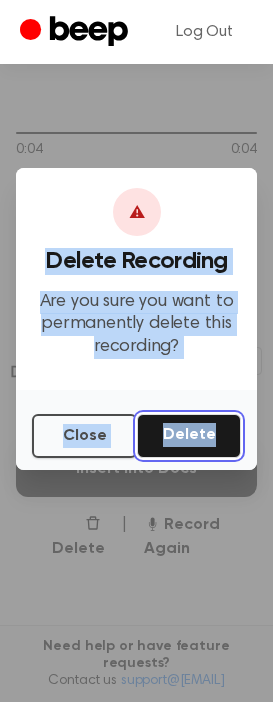 click on "Delete" at bounding box center (189, 436) 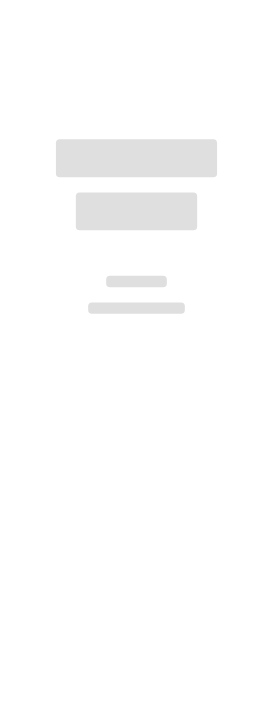 scroll, scrollTop: 0, scrollLeft: 0, axis: both 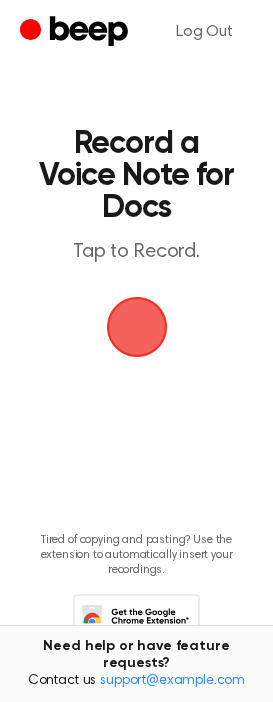click at bounding box center [137, 327] 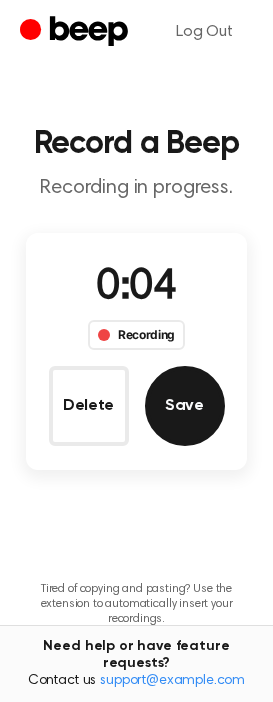 click on "Save" at bounding box center [185, 406] 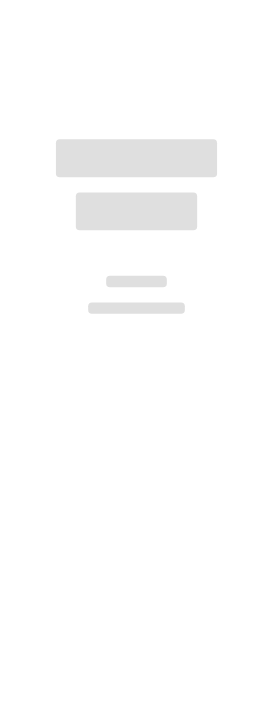 scroll, scrollTop: 0, scrollLeft: 0, axis: both 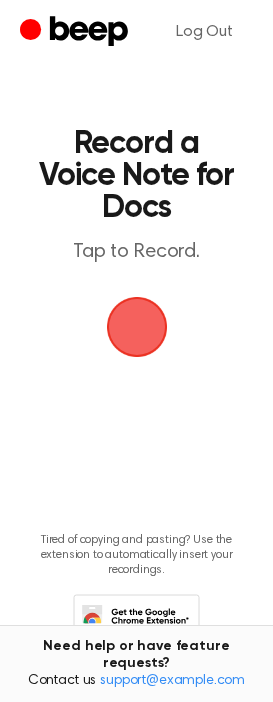 click at bounding box center [137, 327] 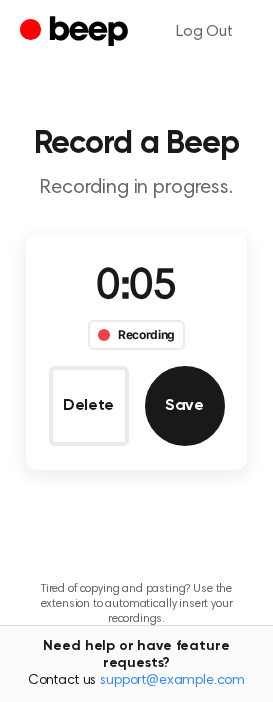 click on "Save" at bounding box center [185, 406] 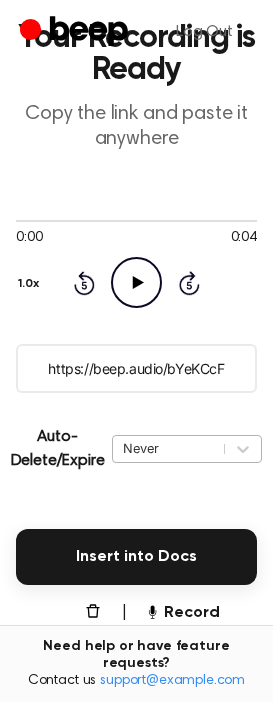 click on "Never" at bounding box center (187, 449) 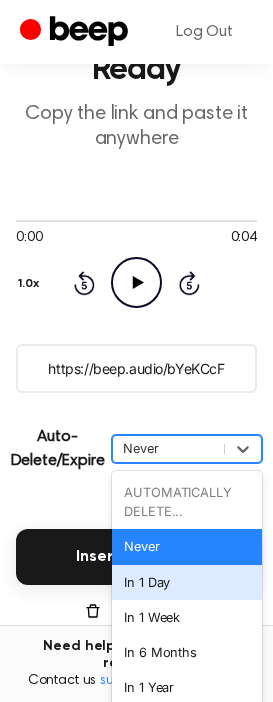 scroll, scrollTop: 121, scrollLeft: 0, axis: vertical 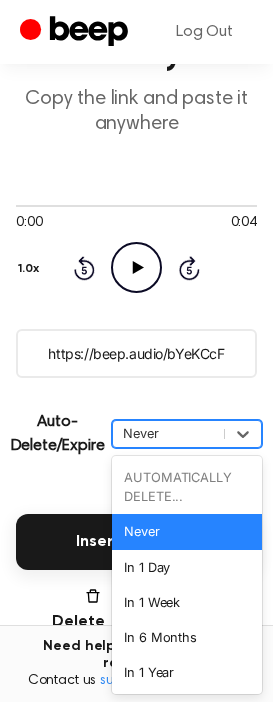 click on "AUTOMATICALLY DELETE..." at bounding box center (187, 487) 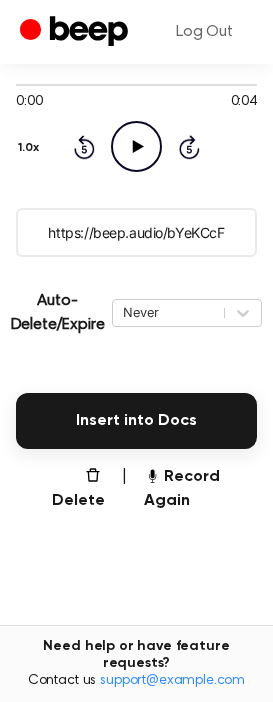 scroll, scrollTop: 345, scrollLeft: 0, axis: vertical 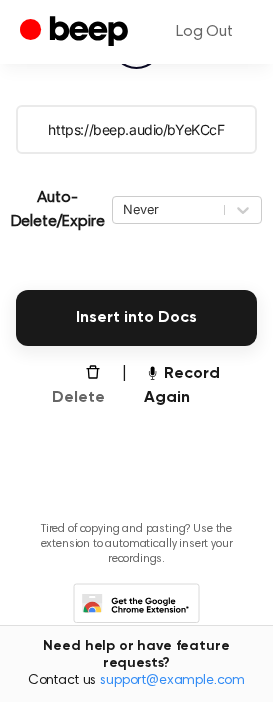 click on "Delete" at bounding box center [72, 386] 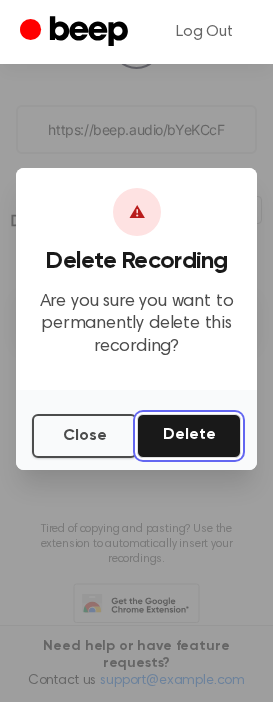 click on "Delete" at bounding box center (189, 436) 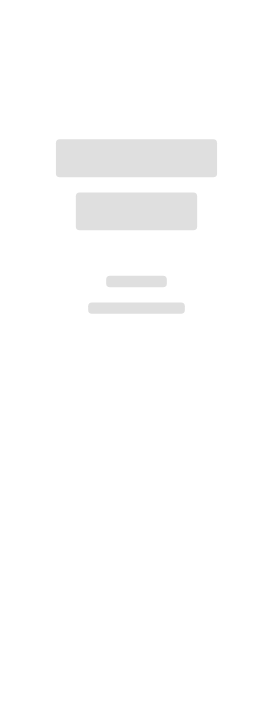 scroll, scrollTop: 0, scrollLeft: 0, axis: both 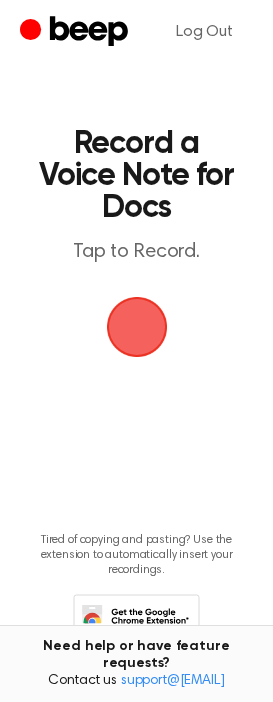 click at bounding box center (136, 327) 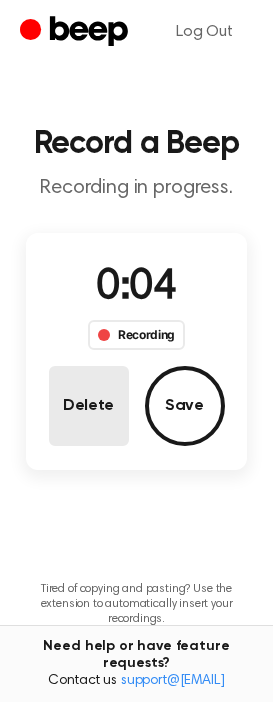 click on "Delete" at bounding box center (89, 406) 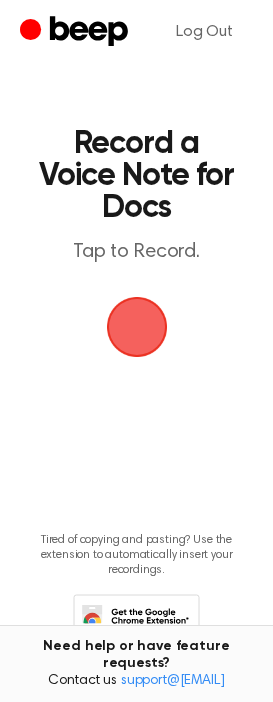 click at bounding box center [137, 327] 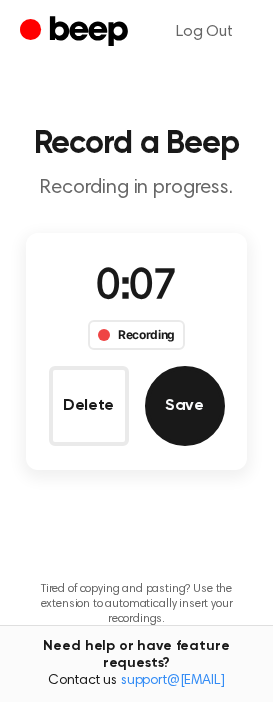 click on "Save" at bounding box center [185, 406] 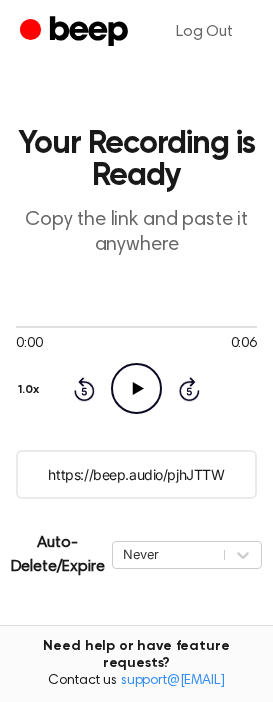 click on "Play Audio" 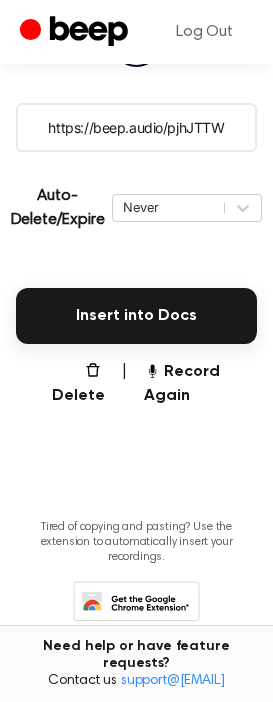 scroll, scrollTop: 401, scrollLeft: 0, axis: vertical 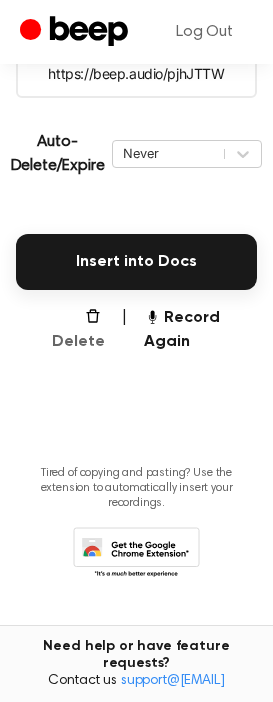 click on "Delete" at bounding box center (72, 330) 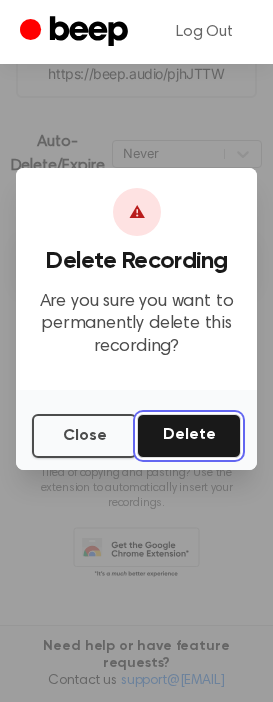 click on "Delete" at bounding box center (189, 436) 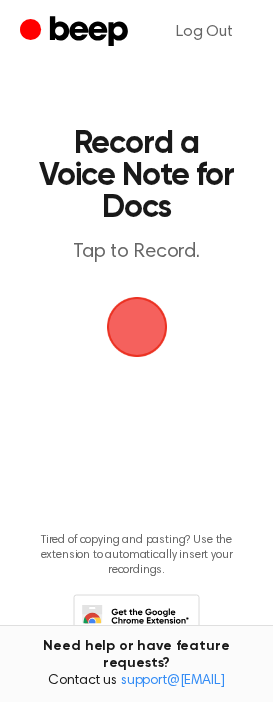 scroll, scrollTop: 67, scrollLeft: 0, axis: vertical 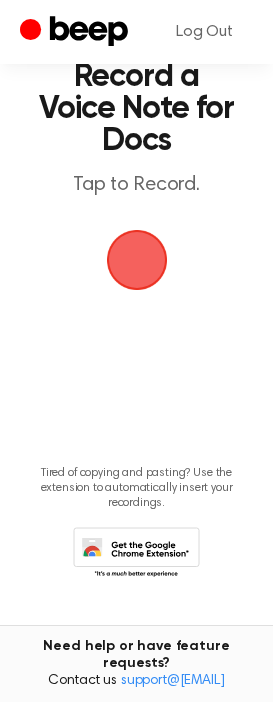 click at bounding box center [137, 260] 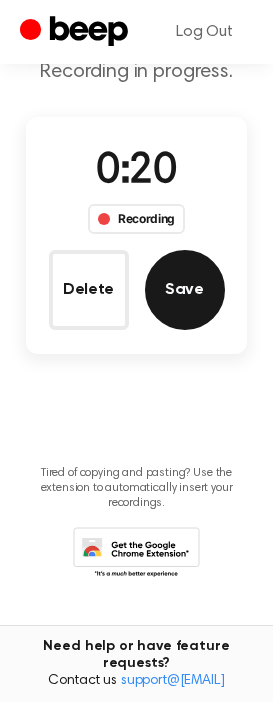 click on "Save" at bounding box center [185, 290] 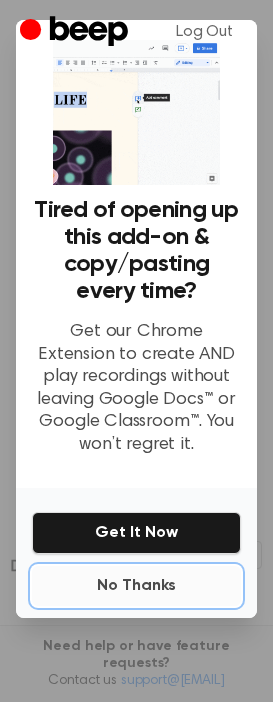 click on "No Thanks" at bounding box center (136, 586) 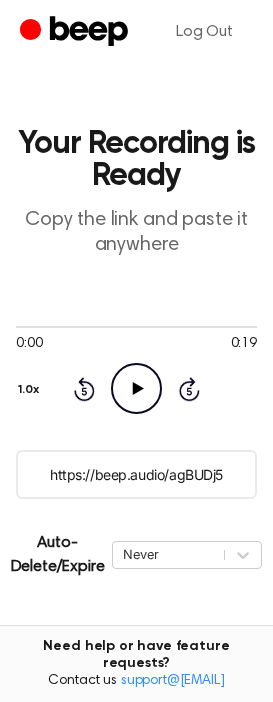 click on "Play Audio" 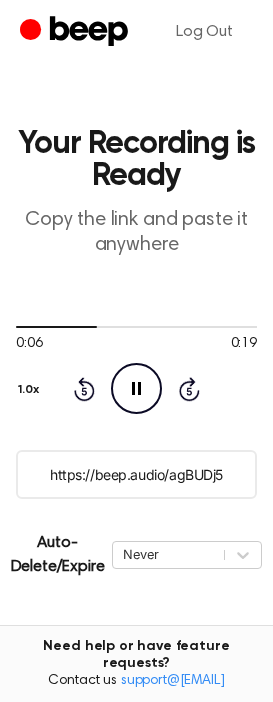 click on "https://beep.audio/agBUDj5" at bounding box center [136, 474] 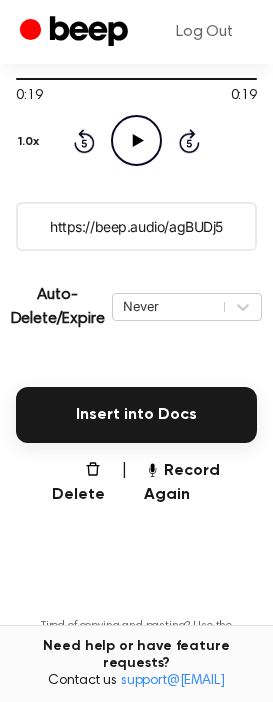 scroll, scrollTop: 351, scrollLeft: 0, axis: vertical 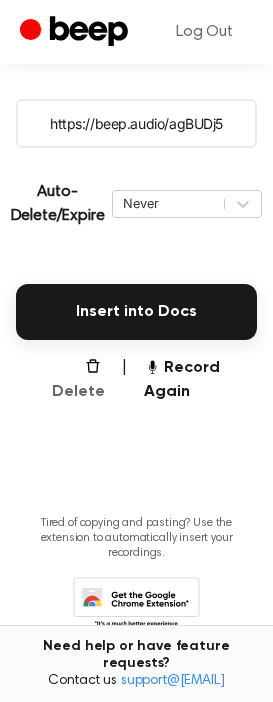 click on "Delete" at bounding box center (72, 380) 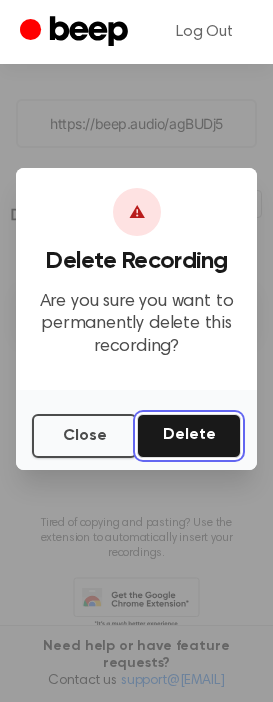 click on "Delete" at bounding box center [189, 436] 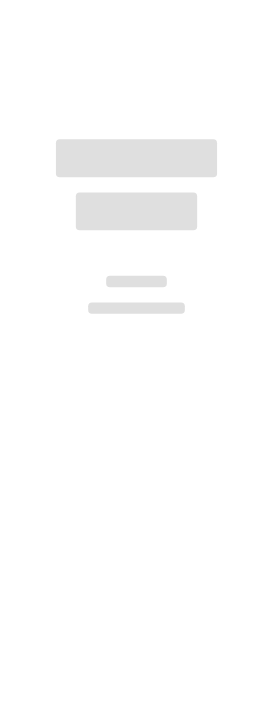 scroll, scrollTop: 0, scrollLeft: 0, axis: both 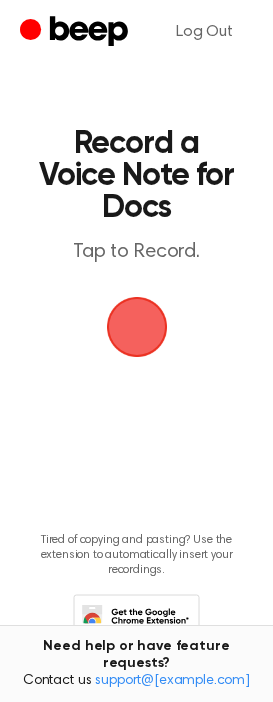 click at bounding box center [137, 327] 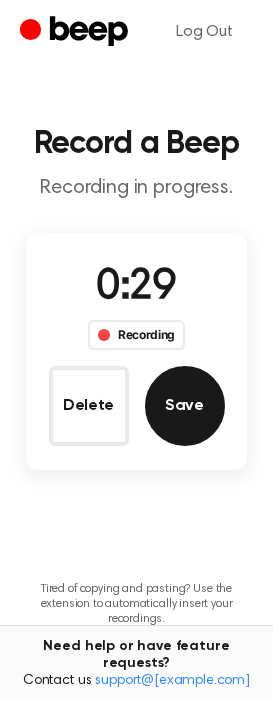 click on "Save" at bounding box center (185, 406) 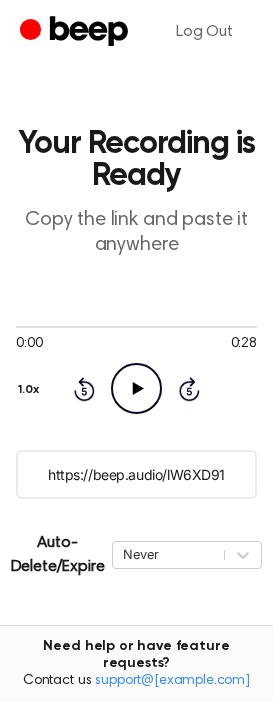 click on "Play Audio" 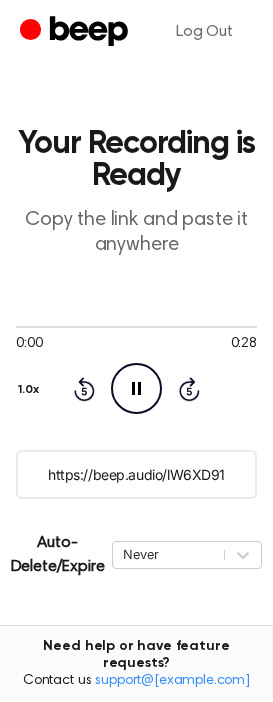 click on "Pause Audio" 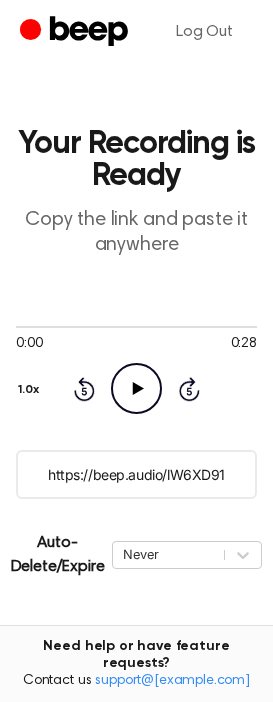 click on "Play Audio" 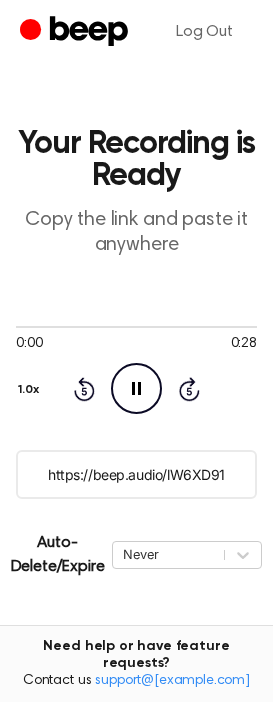 click on "Pause Audio" 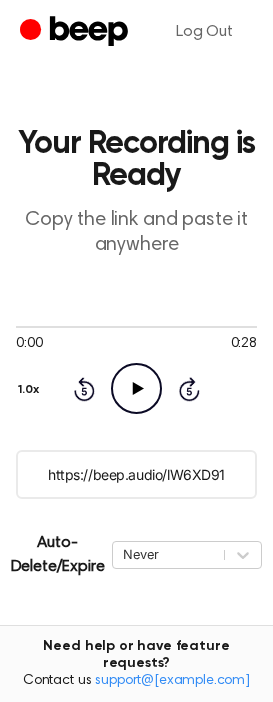 click on "Play Audio" 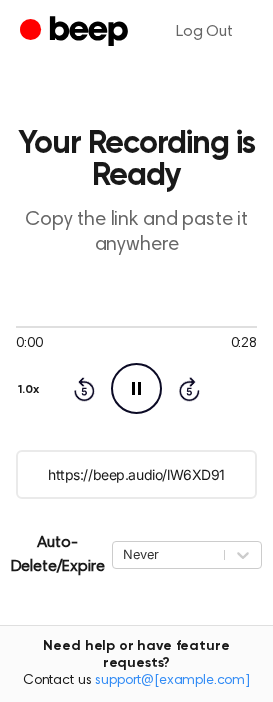 click on "https://beep.audio/lW6XD91" at bounding box center [136, 474] 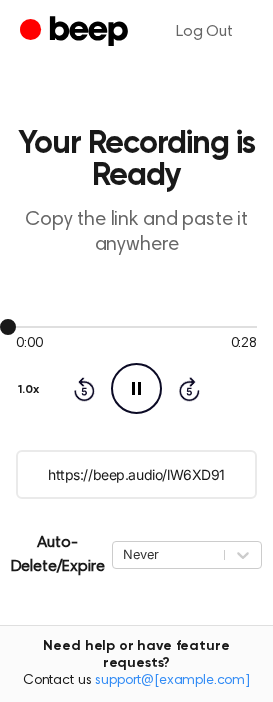 click at bounding box center (136, 326) 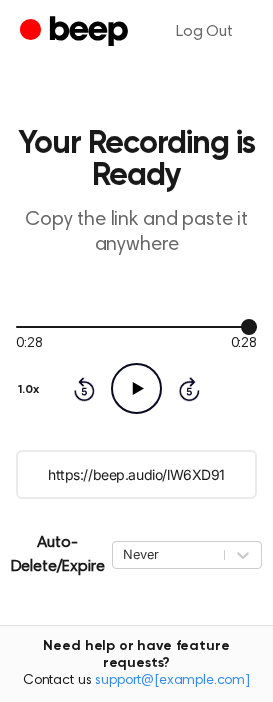 click at bounding box center (136, 326) 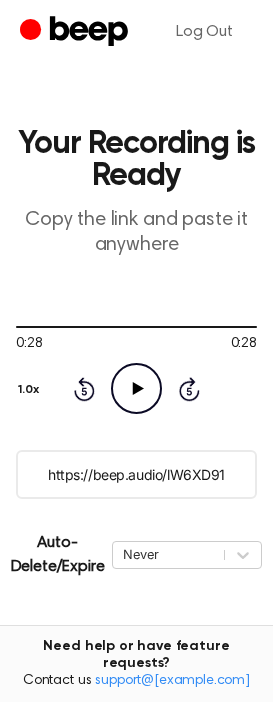 click on "Rewind 5 seconds Play Audio Skip 5 seconds" at bounding box center (136, 388) 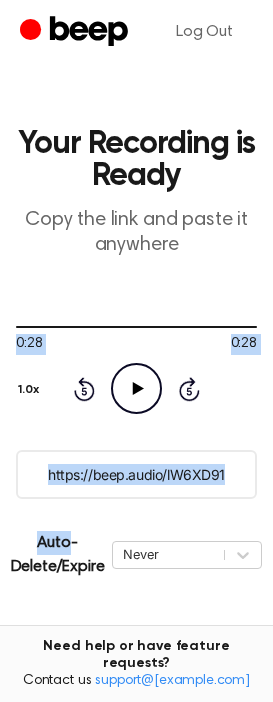 click on "0:28 0:28 Your browser does not support the [object Object] element. 1.0x Rewind 5 seconds Play Audio Skip 5 seconds" at bounding box center (136, 366) 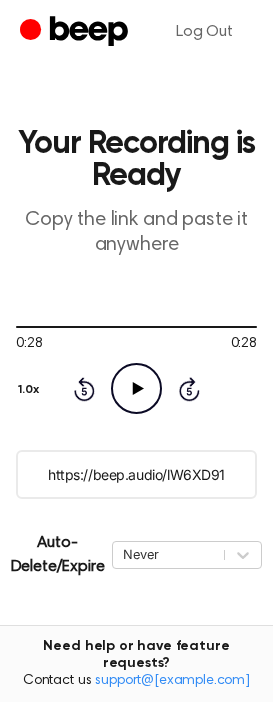 click on "Rewind 5 seconds" 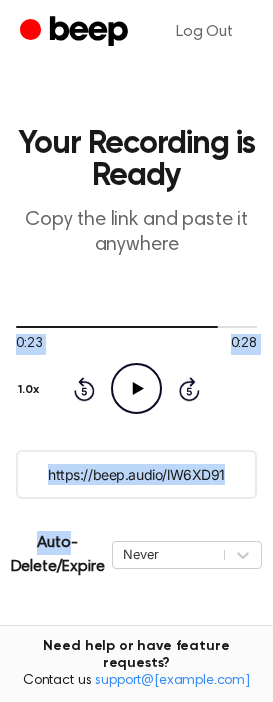 click on "Rewind 5 seconds" 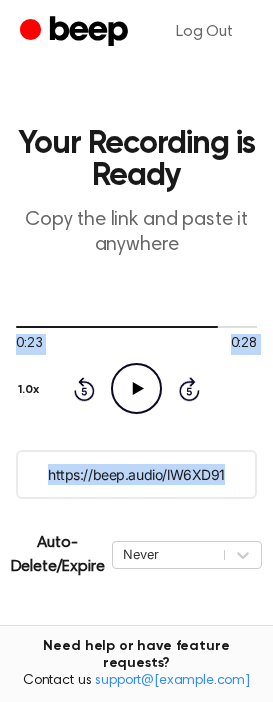 click on "Rewind 5 seconds" 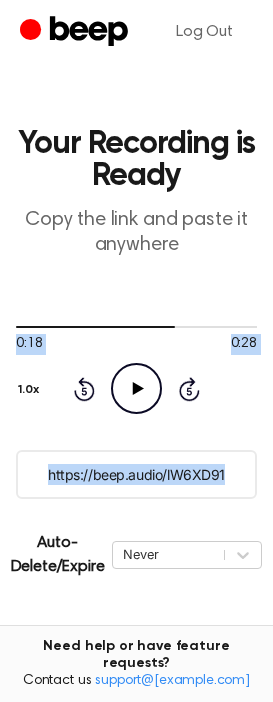 click on "Rewind 5 seconds" 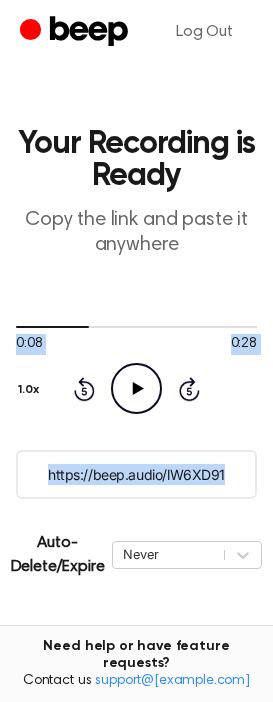 click on "Rewind 5 seconds" 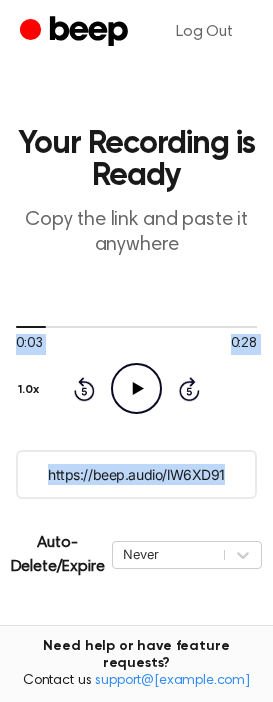 click on "Rewind 5 seconds" 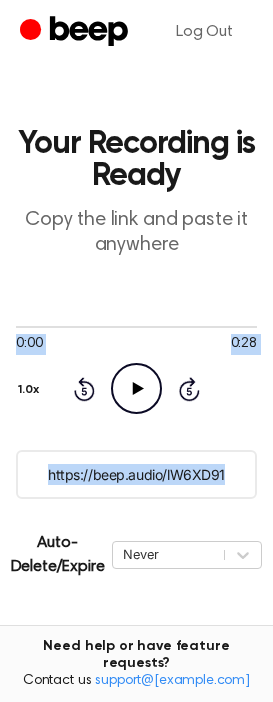 click on "Rewind 5 seconds" 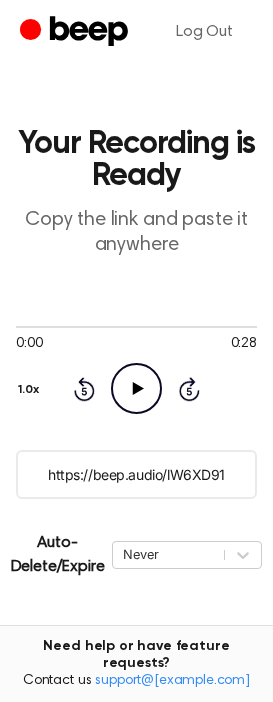 click 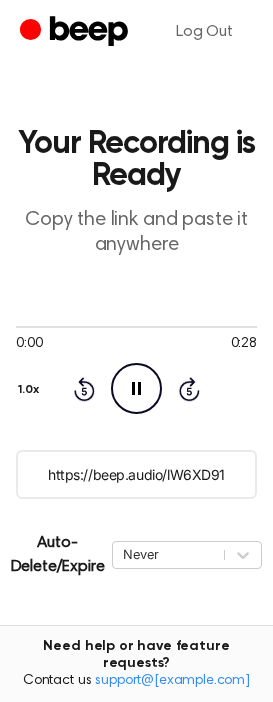click 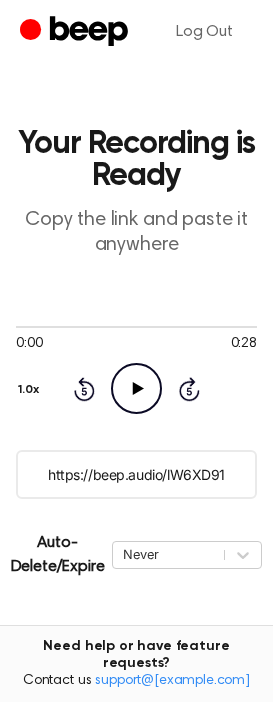 click 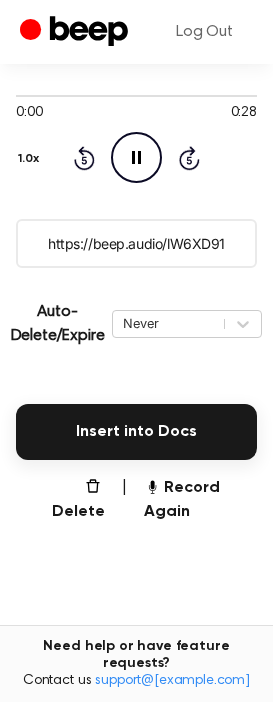 scroll, scrollTop: 334, scrollLeft: 0, axis: vertical 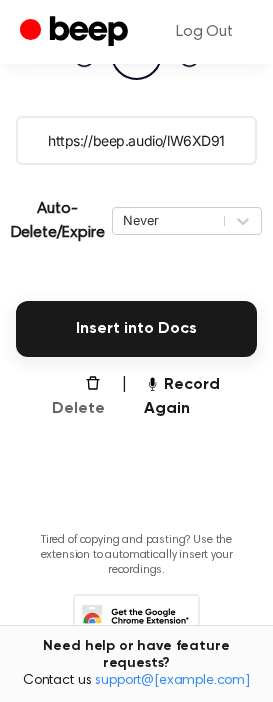 click on "Delete" at bounding box center (72, 397) 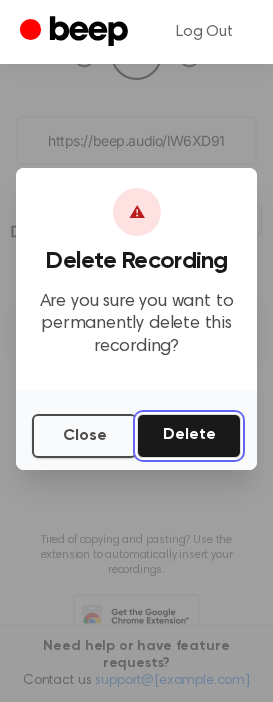 click on "Delete" at bounding box center (189, 436) 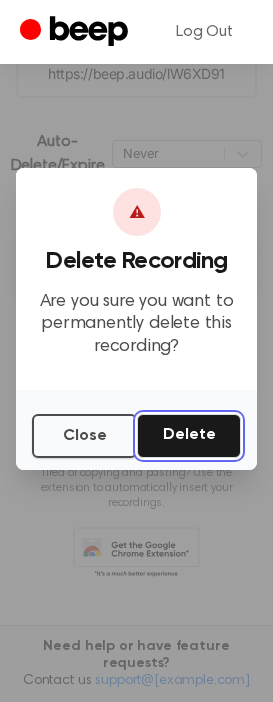scroll, scrollTop: 174, scrollLeft: 0, axis: vertical 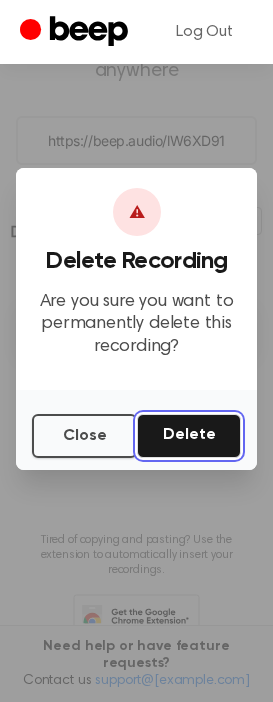 click on "Delete" at bounding box center (189, 436) 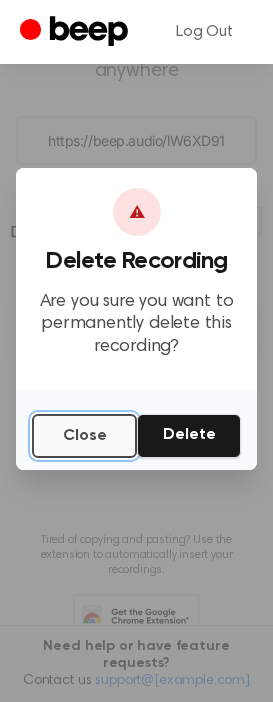 click on "Close" at bounding box center [84, 436] 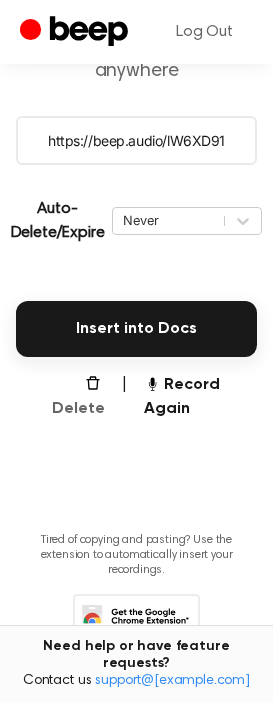 click on "Delete" at bounding box center (72, 397) 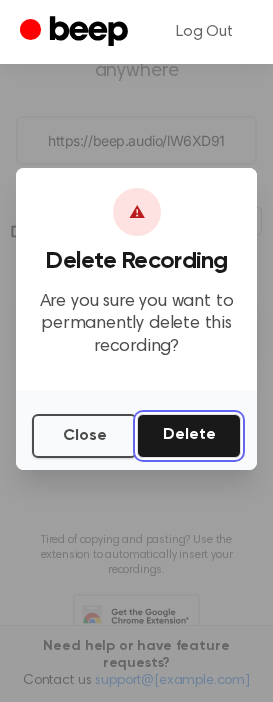 click on "Delete" at bounding box center (189, 436) 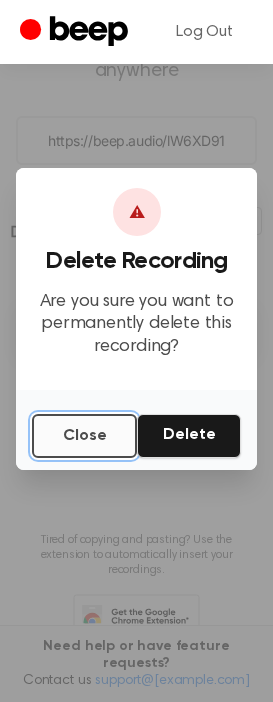 click on "Close" at bounding box center [84, 436] 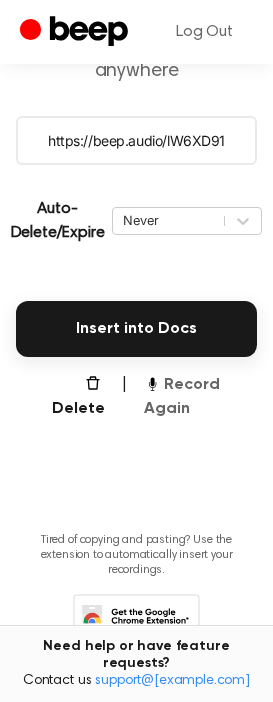 click on "Record Again" at bounding box center (200, 397) 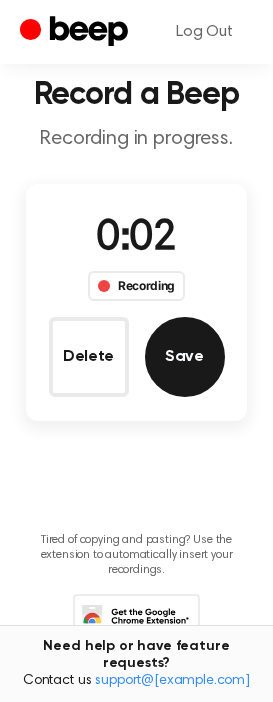 click on "Save" at bounding box center [185, 357] 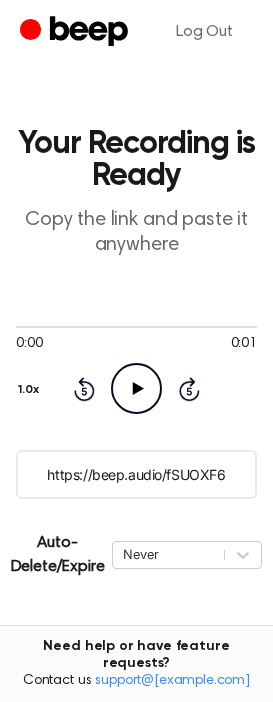 scroll, scrollTop: 401, scrollLeft: 0, axis: vertical 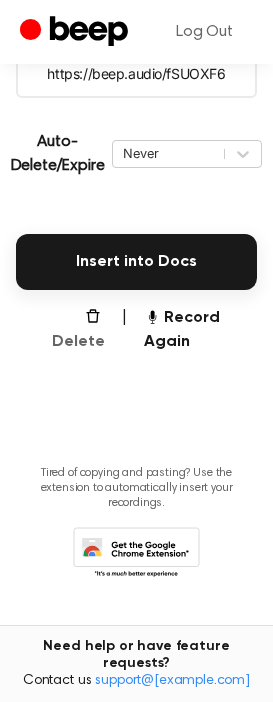 click on "Delete" at bounding box center [72, 330] 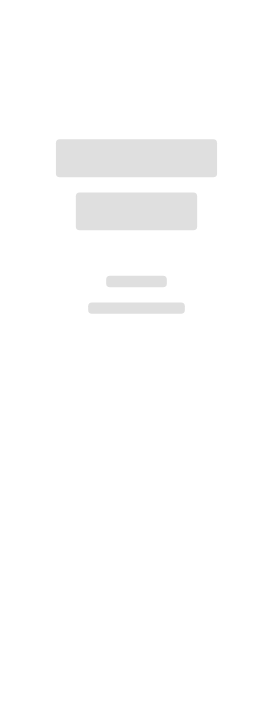 scroll, scrollTop: 0, scrollLeft: 0, axis: both 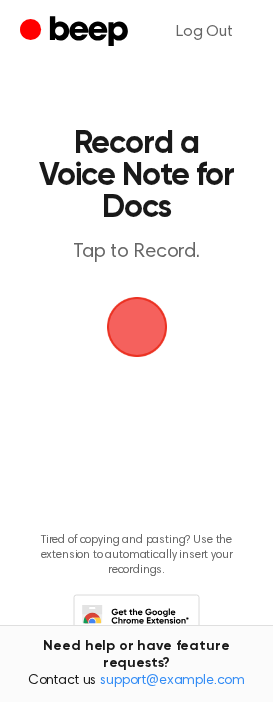 click at bounding box center [136, 327] 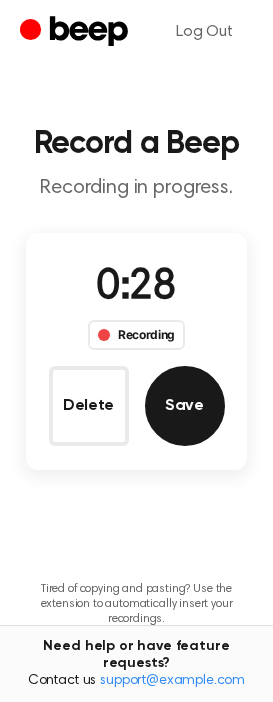 click on "Save" at bounding box center (185, 406) 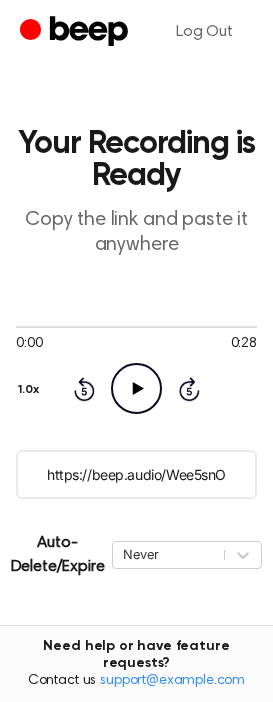 click on "Play Audio" 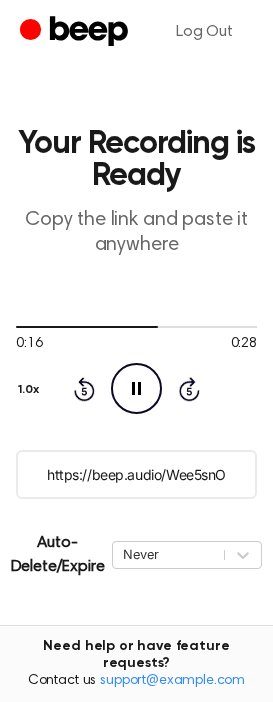 click on "https://beep.audio/Wee5snO" at bounding box center (136, 474) 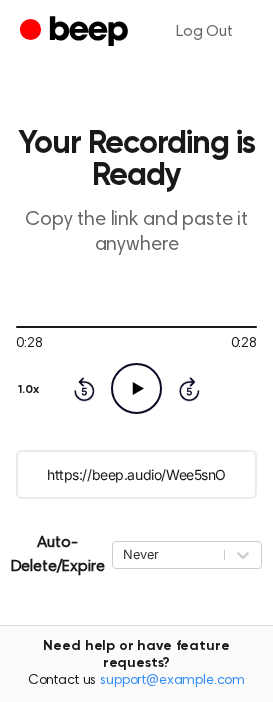 scroll, scrollTop: 288, scrollLeft: 0, axis: vertical 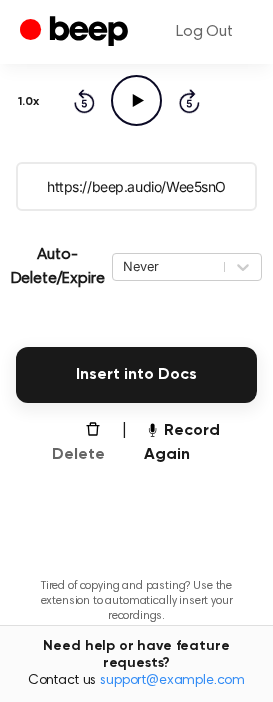 click 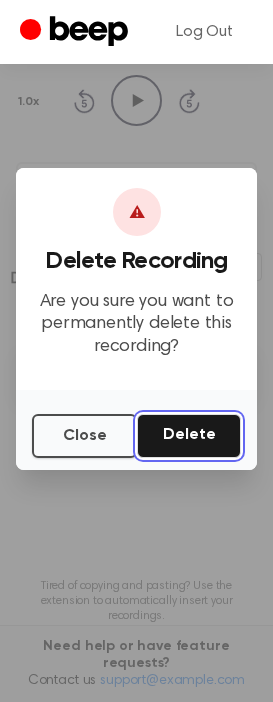 click on "Delete" at bounding box center (189, 436) 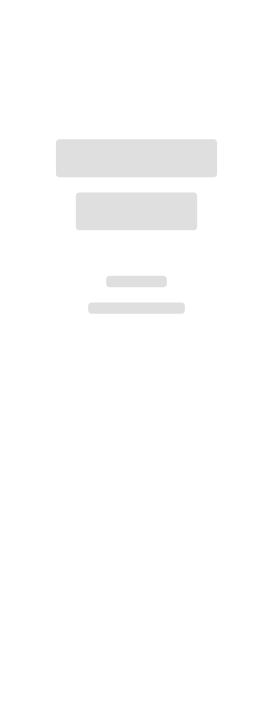 scroll, scrollTop: 0, scrollLeft: 0, axis: both 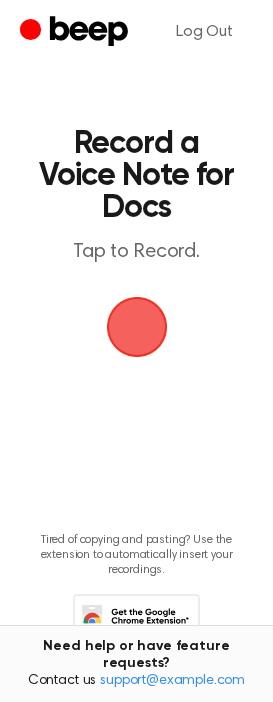 click at bounding box center (136, 327) 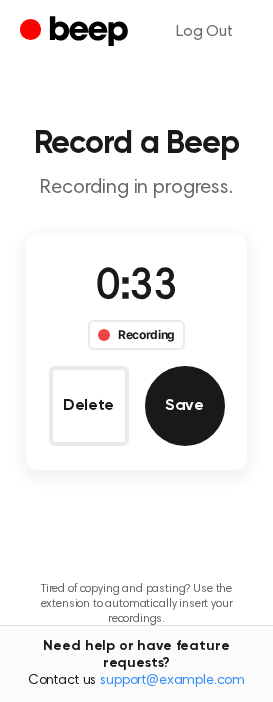 click on "Save" at bounding box center (185, 406) 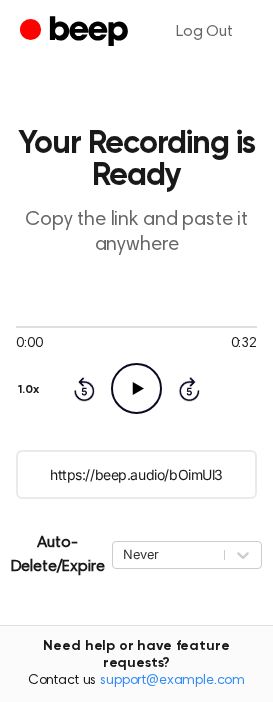 click on "Play Audio" 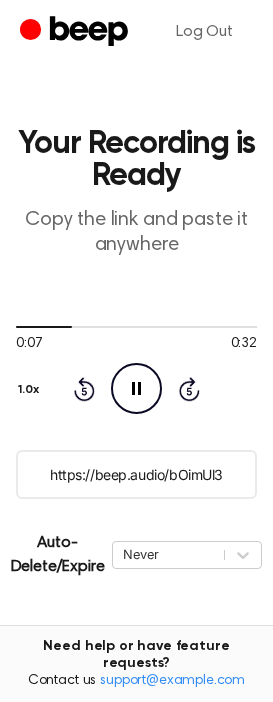 click on "Pause Audio" 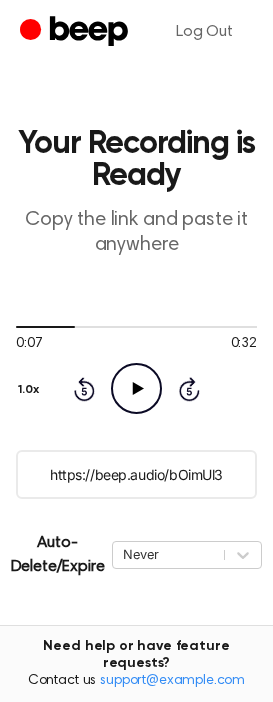 click on "https://beep.audio/bOimUl3" at bounding box center (136, 474) 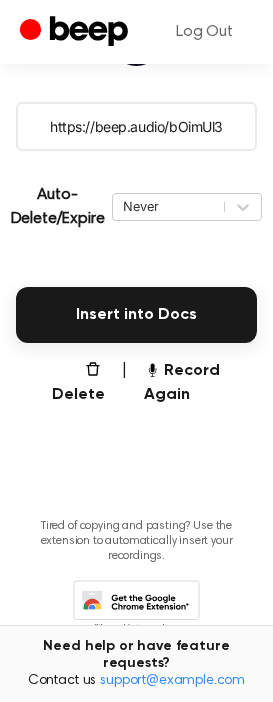 scroll, scrollTop: 401, scrollLeft: 0, axis: vertical 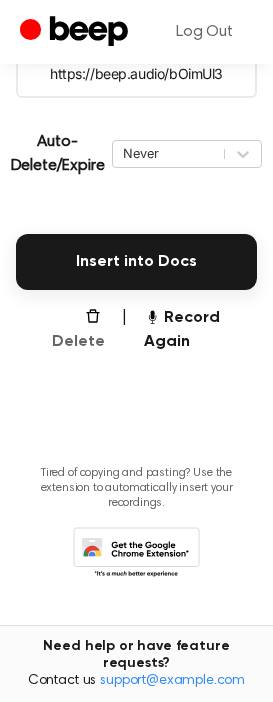 click 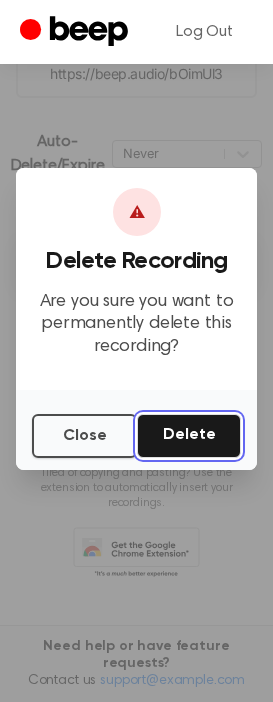 click on "Delete" at bounding box center [189, 436] 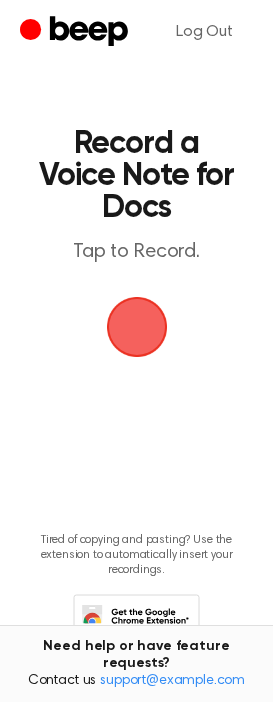 scroll, scrollTop: 67, scrollLeft: 0, axis: vertical 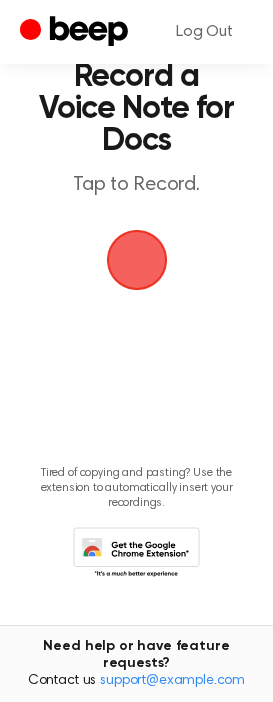click at bounding box center [137, 260] 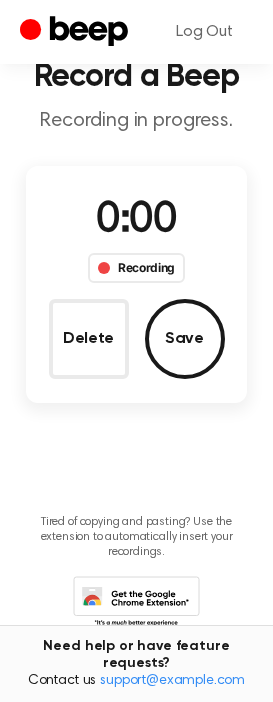 scroll, scrollTop: 116, scrollLeft: 0, axis: vertical 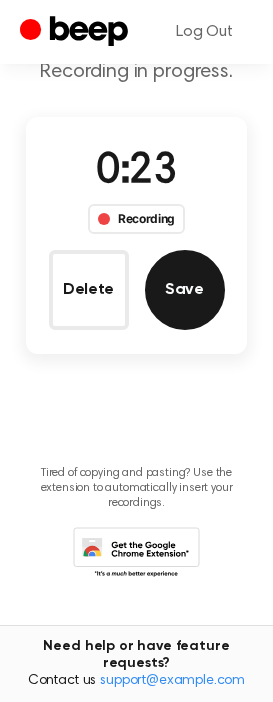 click on "Save" at bounding box center (185, 290) 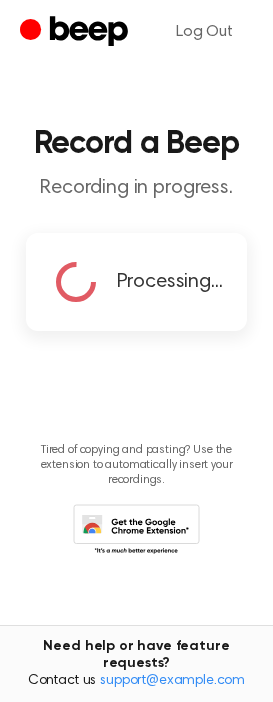scroll, scrollTop: 0, scrollLeft: 0, axis: both 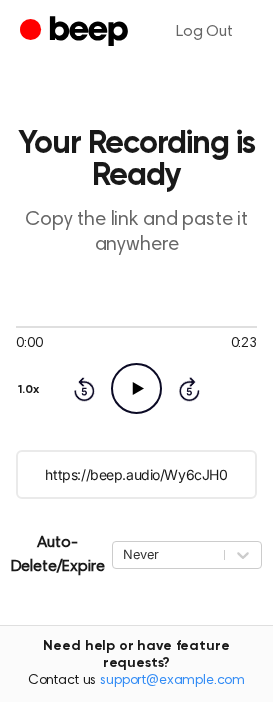 click on "Play Audio" 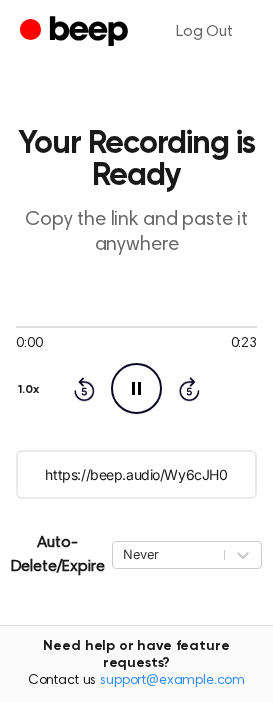 click on "Pause Audio" 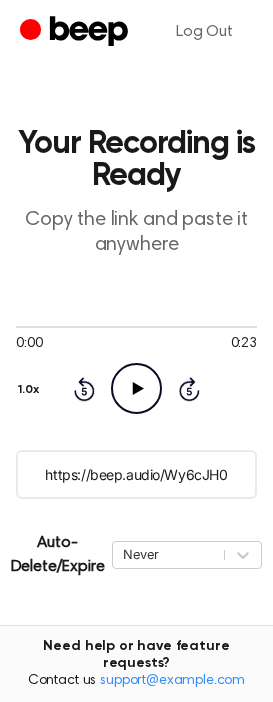 click 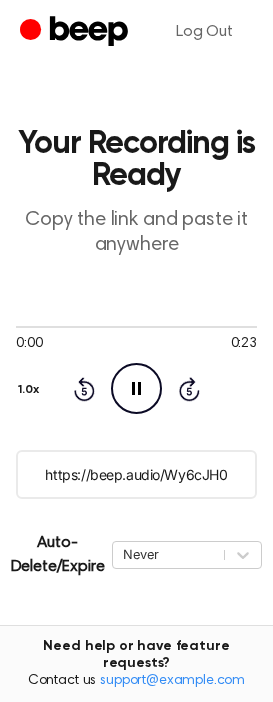 scroll, scrollTop: 13, scrollLeft: 0, axis: vertical 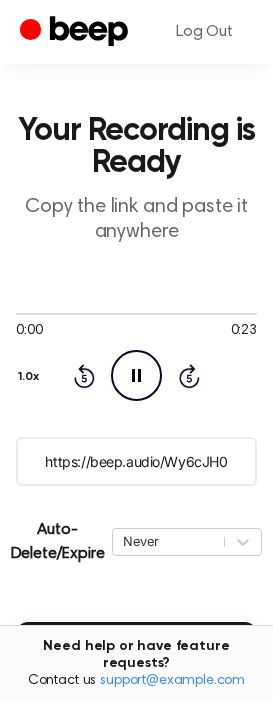 click on "https://beep.audio/Wy6cJH0" at bounding box center (136, 461) 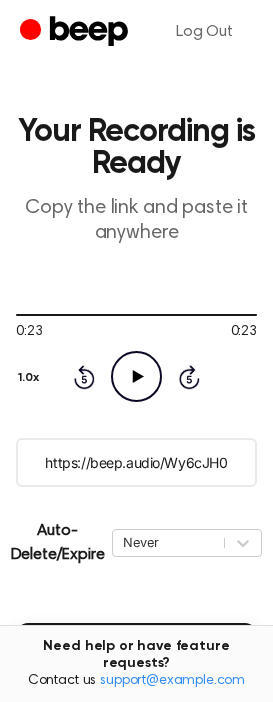 scroll, scrollTop: 401, scrollLeft: 0, axis: vertical 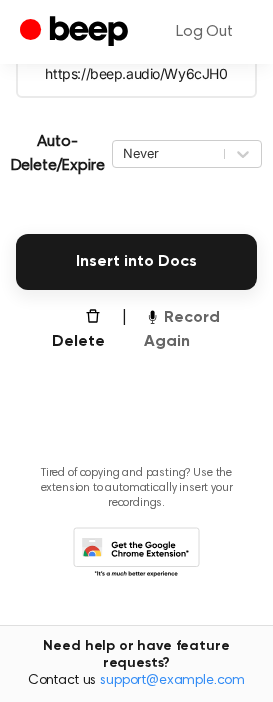 click on "Record Again" at bounding box center (200, 330) 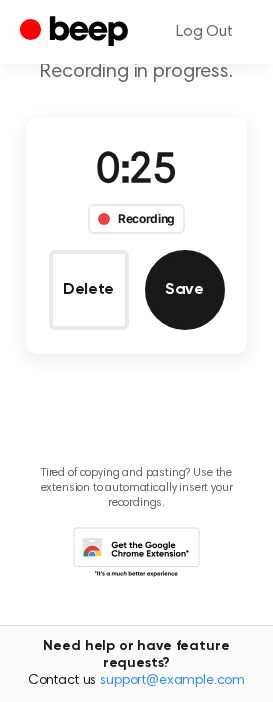 click on "Save" at bounding box center (185, 290) 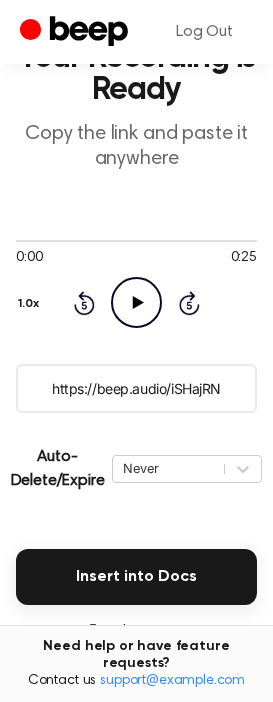 scroll, scrollTop: 99, scrollLeft: 0, axis: vertical 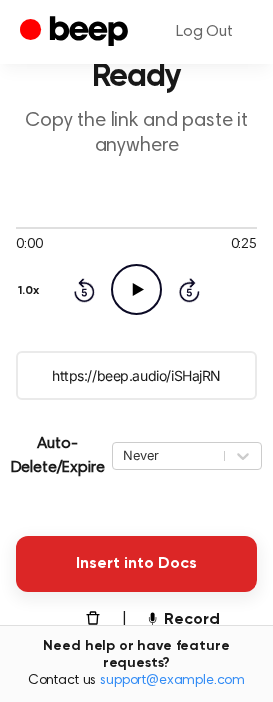 click on "Insert into Docs" at bounding box center (136, 564) 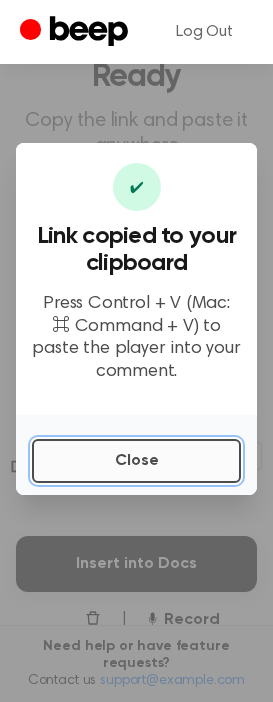 click on "Close" at bounding box center [136, 461] 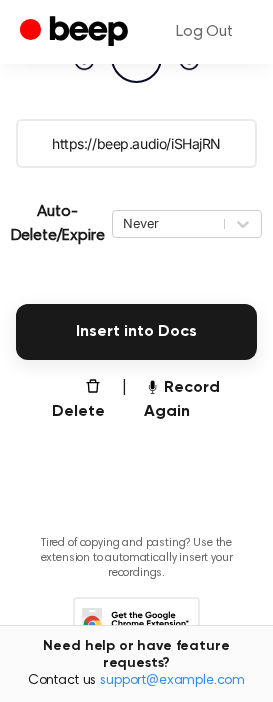 scroll, scrollTop: 401, scrollLeft: 0, axis: vertical 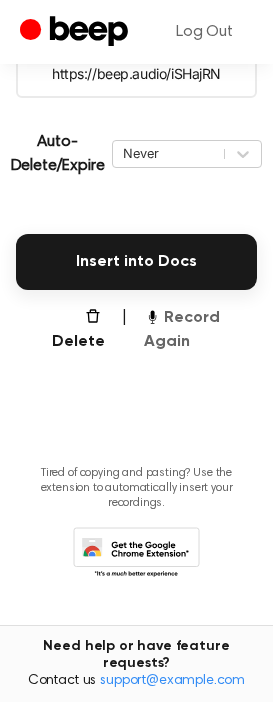 click on "Record Again" at bounding box center [200, 330] 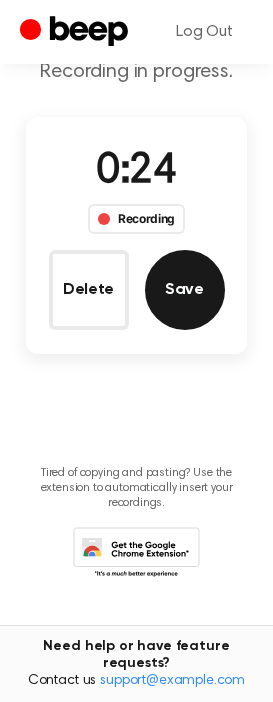 click on "Save" at bounding box center [185, 290] 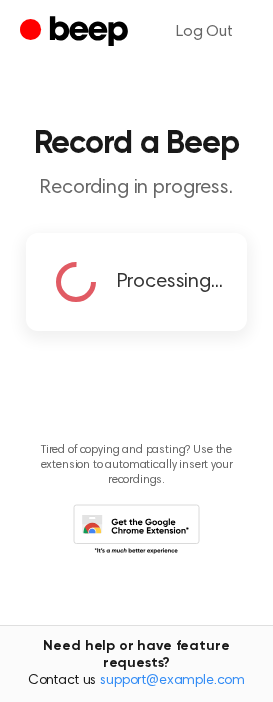 scroll, scrollTop: 0, scrollLeft: 0, axis: both 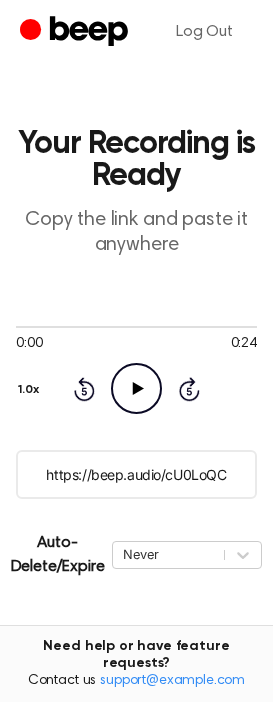 click on "https://beep.audio/cU0LoQC" at bounding box center (136, 474) 